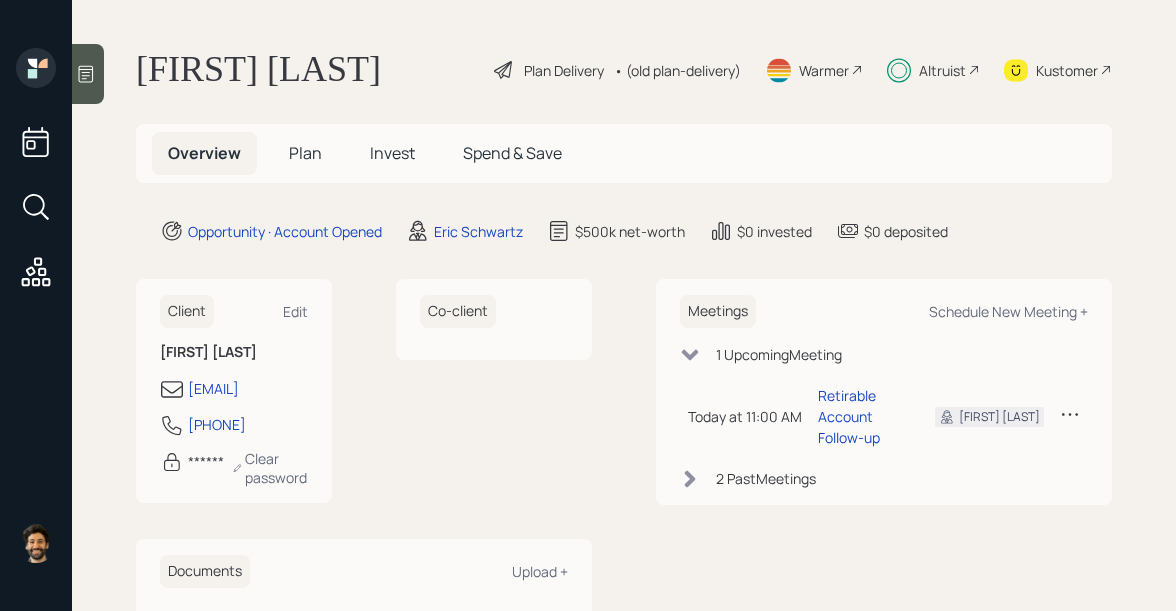 scroll, scrollTop: 0, scrollLeft: 0, axis: both 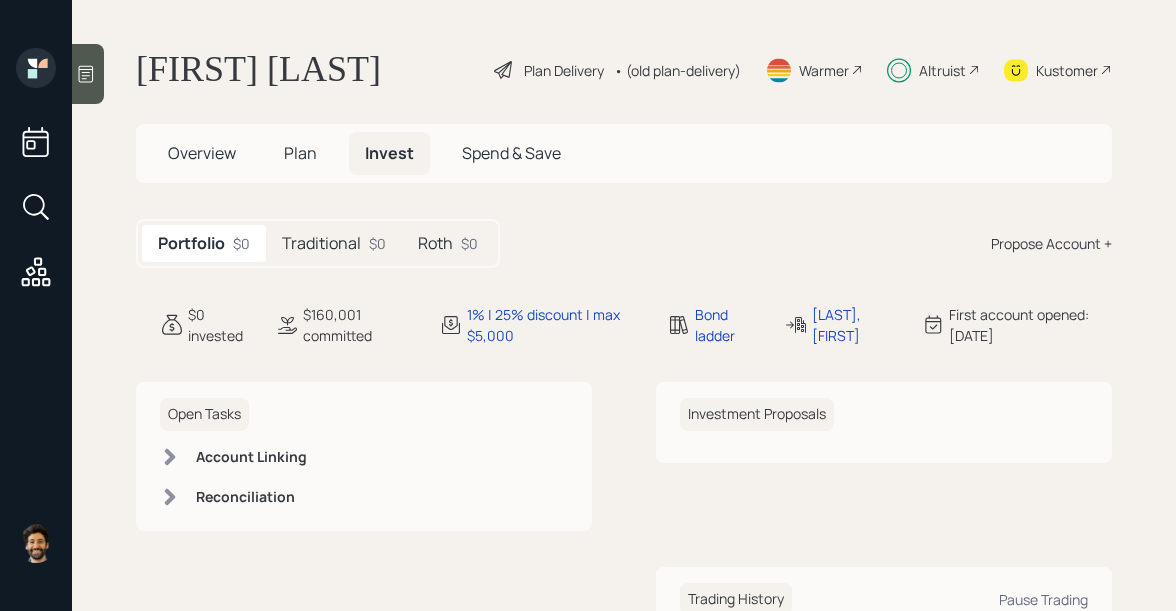 click on "Traditional" at bounding box center [321, 243] 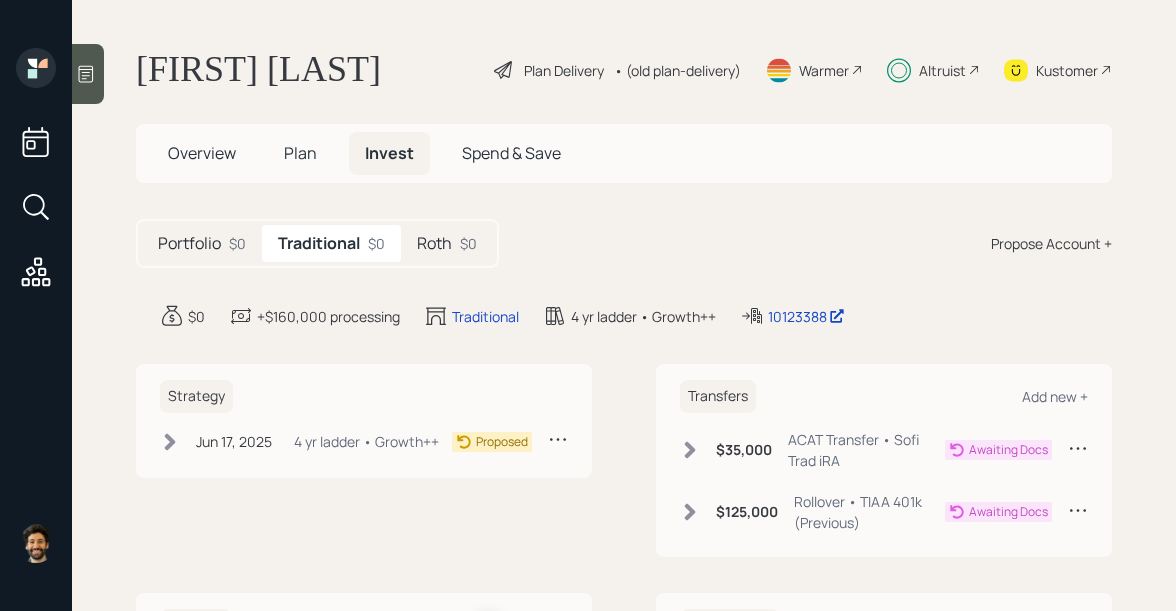 click at bounding box center (690, 450) 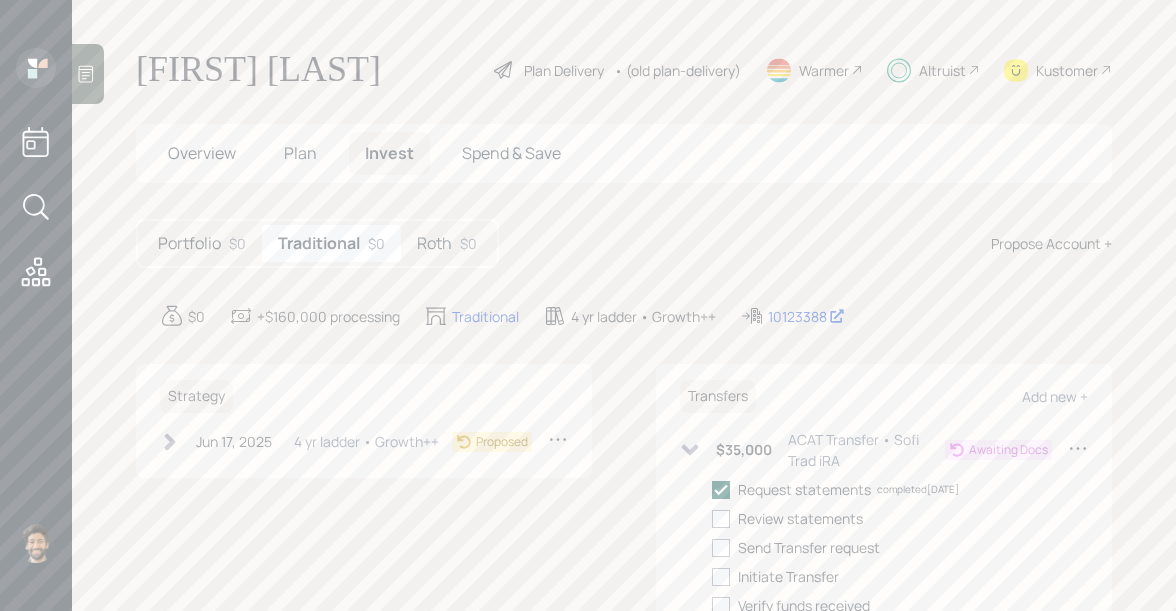 scroll, scrollTop: 84, scrollLeft: 0, axis: vertical 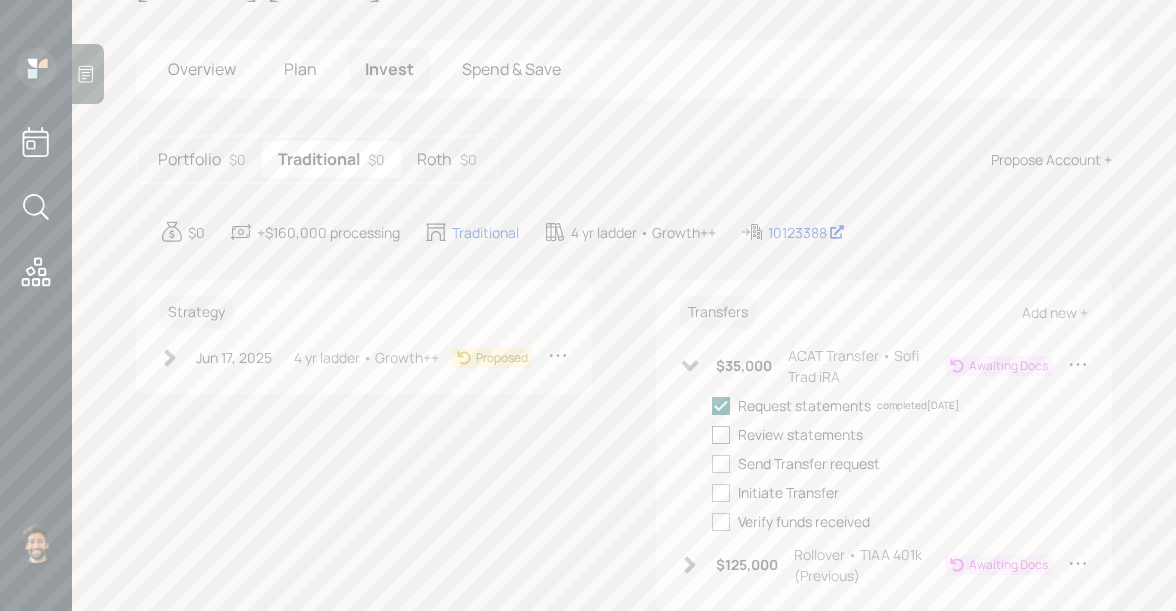 click at bounding box center [721, 435] 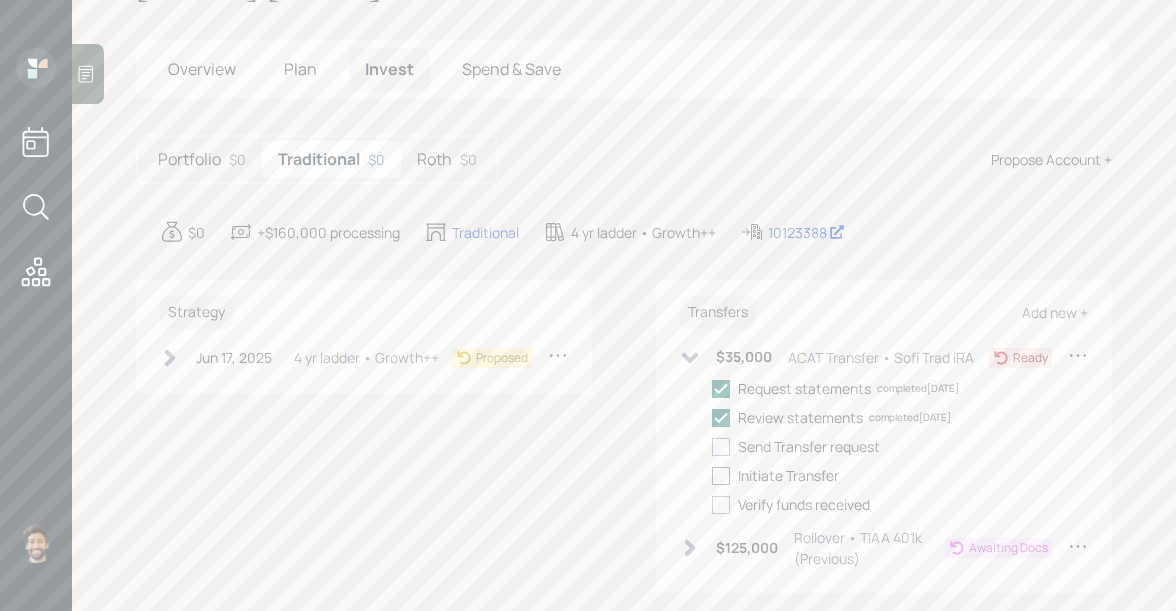 click at bounding box center [721, 447] 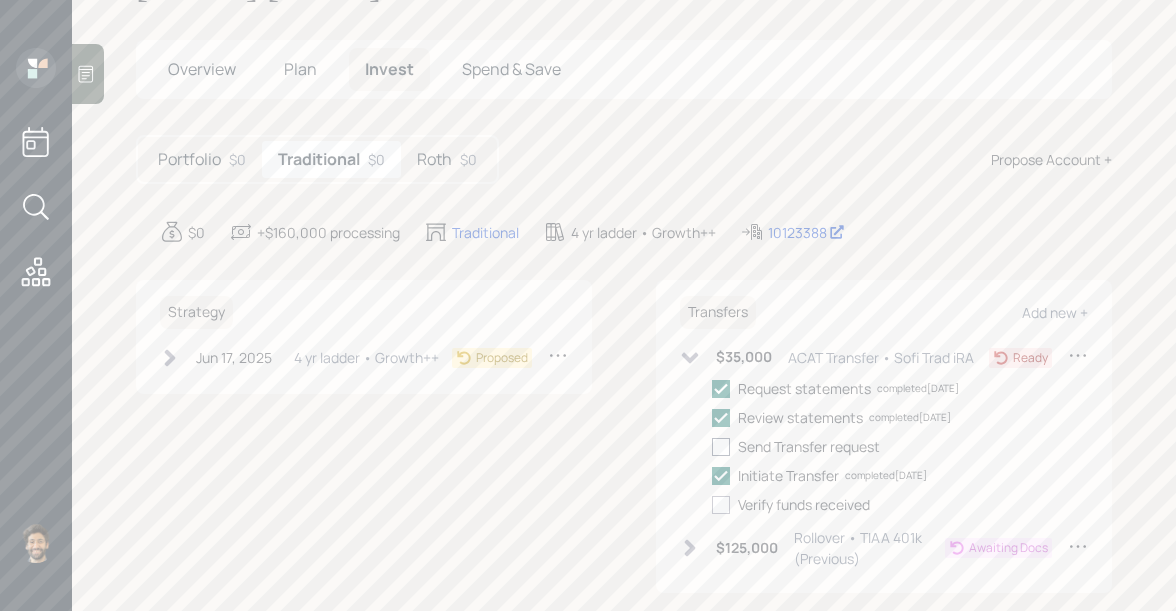click at bounding box center [721, 447] 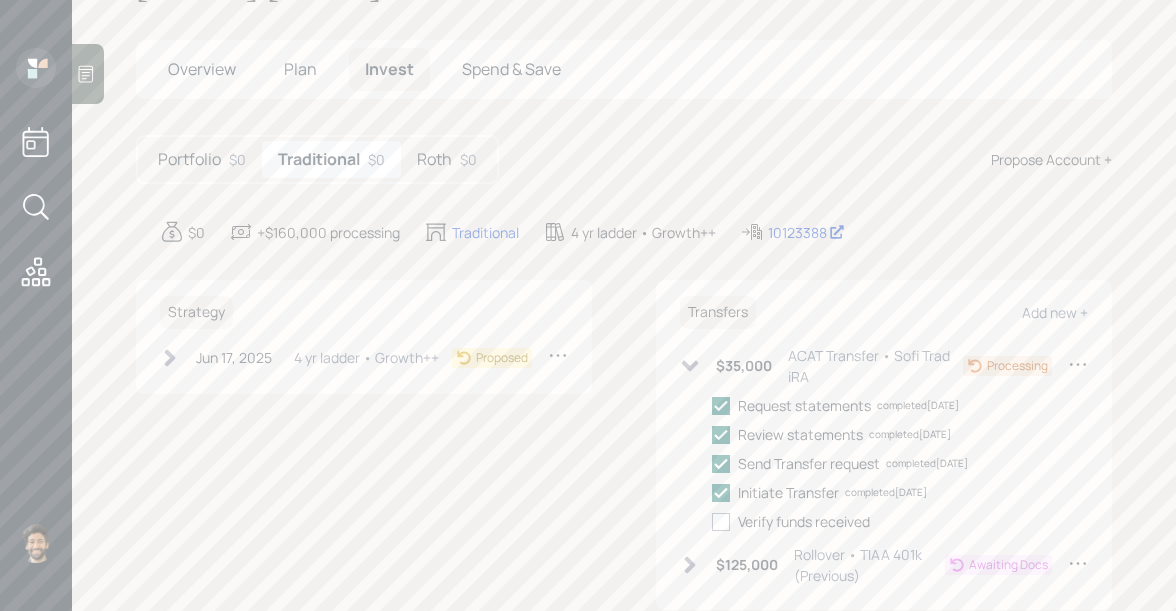 click on "$125,000 Rollover • TIAA 401k (Previous)" at bounding box center [821, 366] 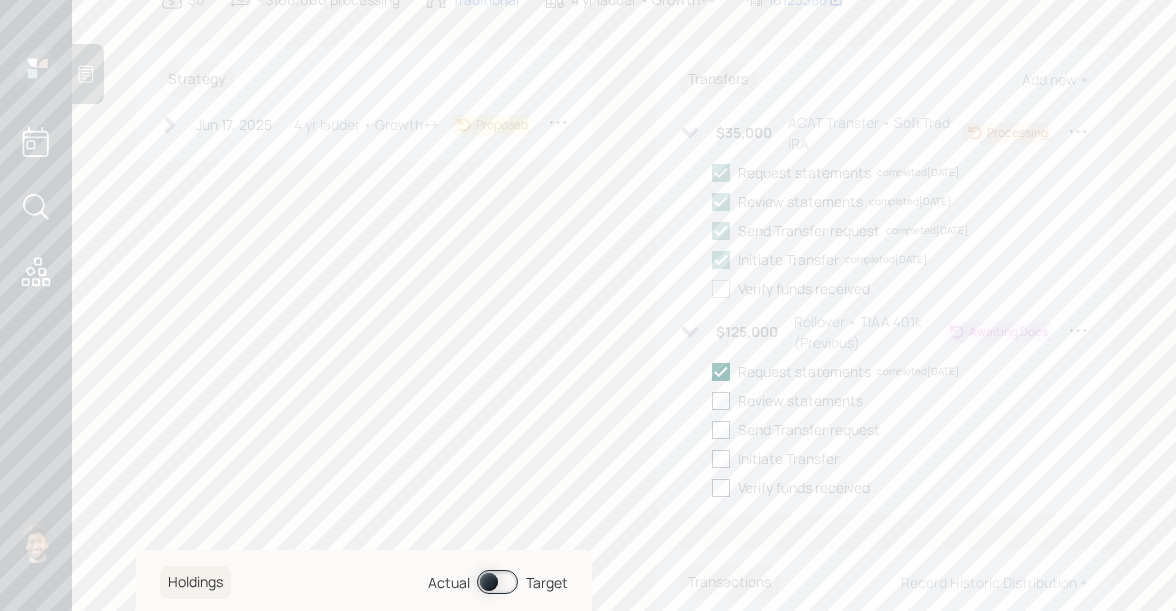 scroll, scrollTop: 398, scrollLeft: 0, axis: vertical 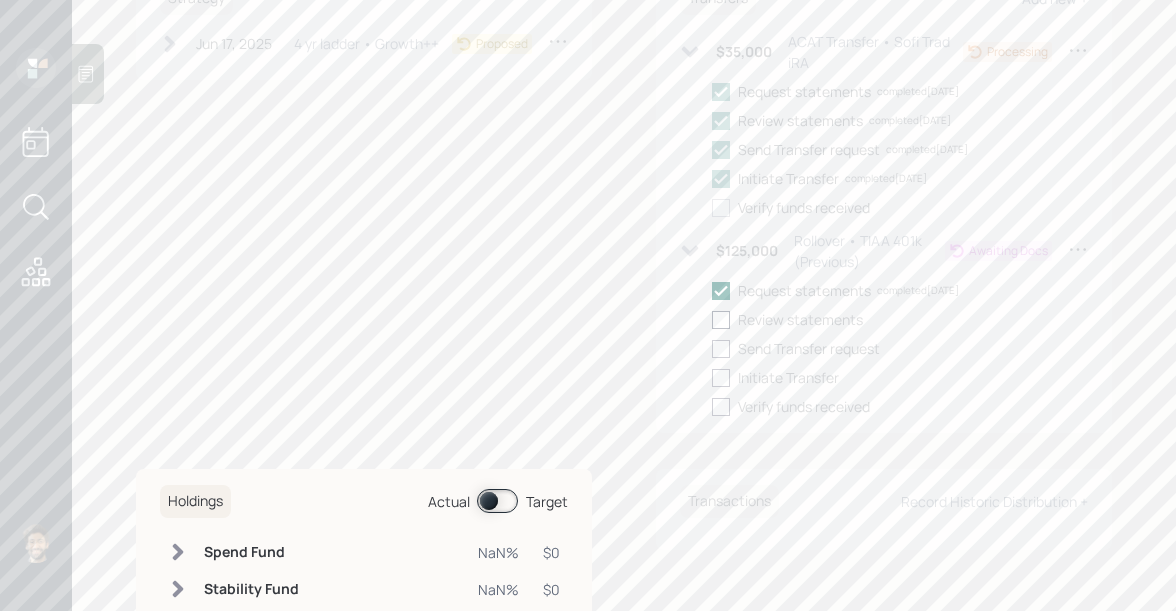click at bounding box center [721, 208] 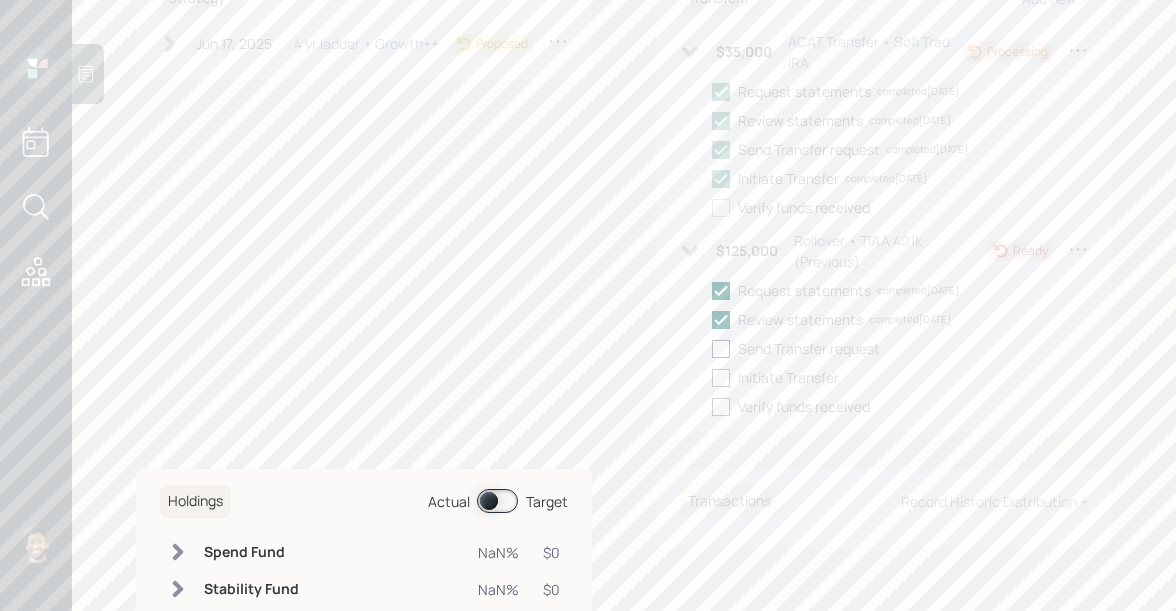 click at bounding box center [721, 208] 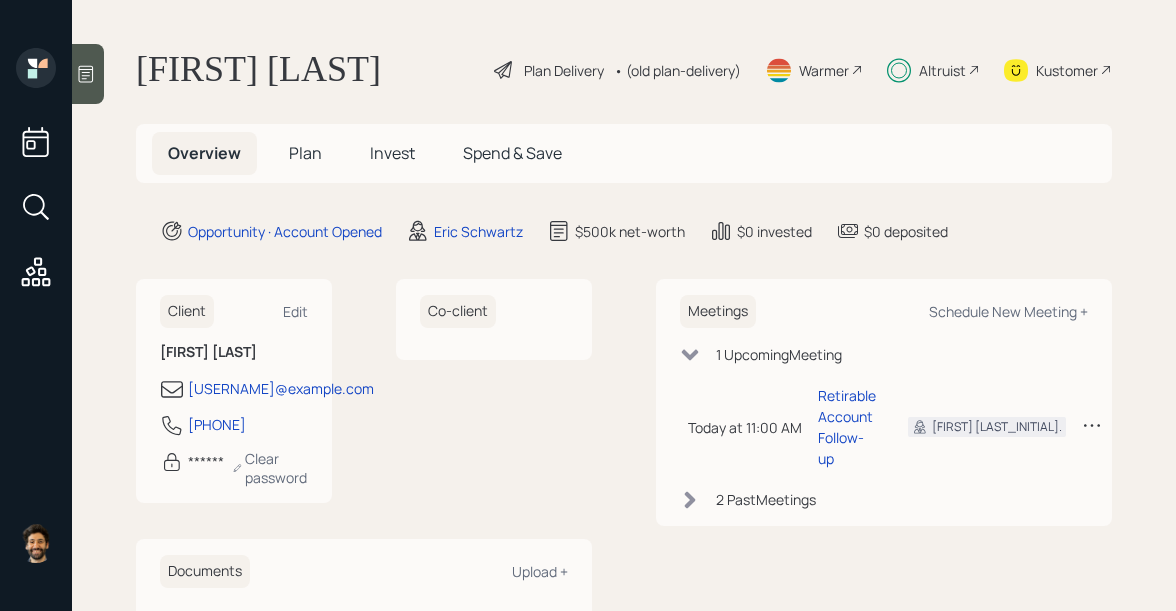 scroll, scrollTop: 0, scrollLeft: 0, axis: both 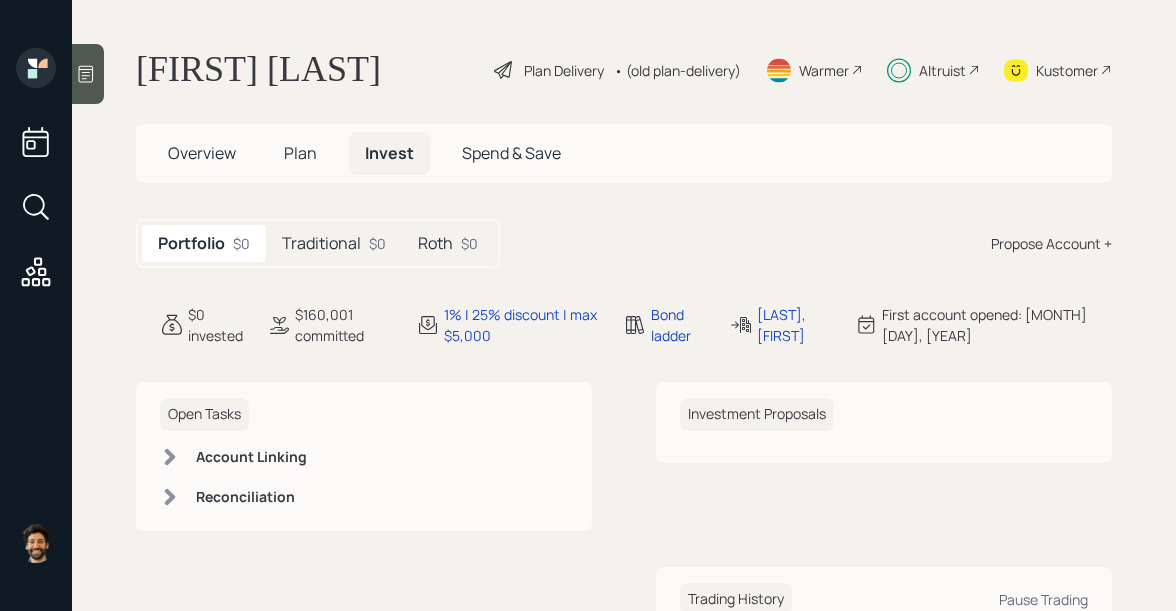 click on "Traditional" at bounding box center [321, 243] 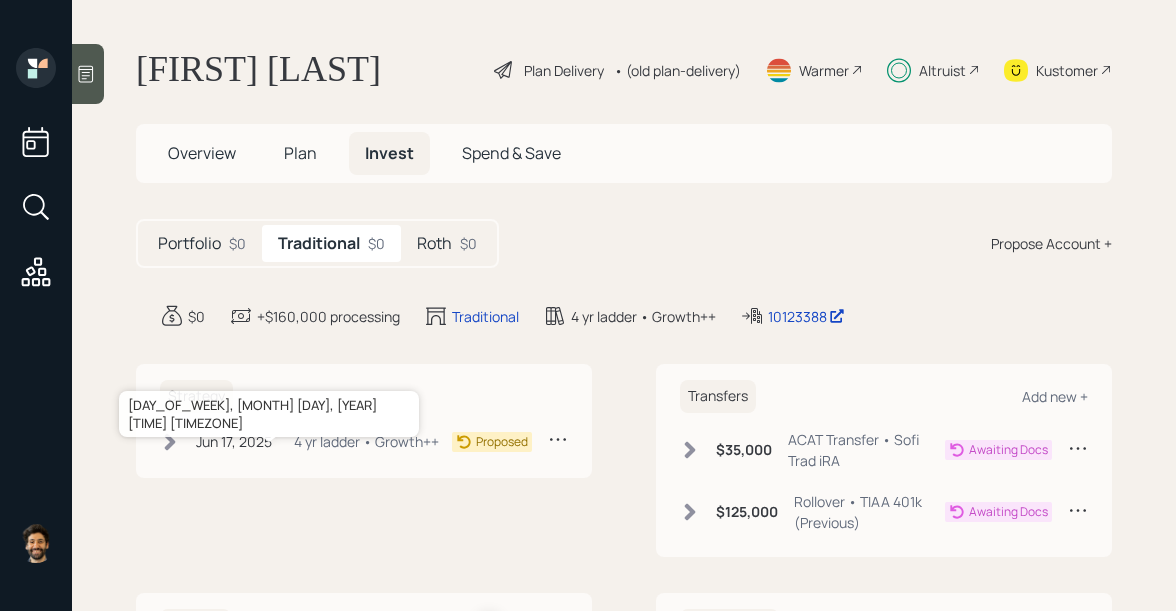 click on "Jun 17, 2025" at bounding box center [234, 441] 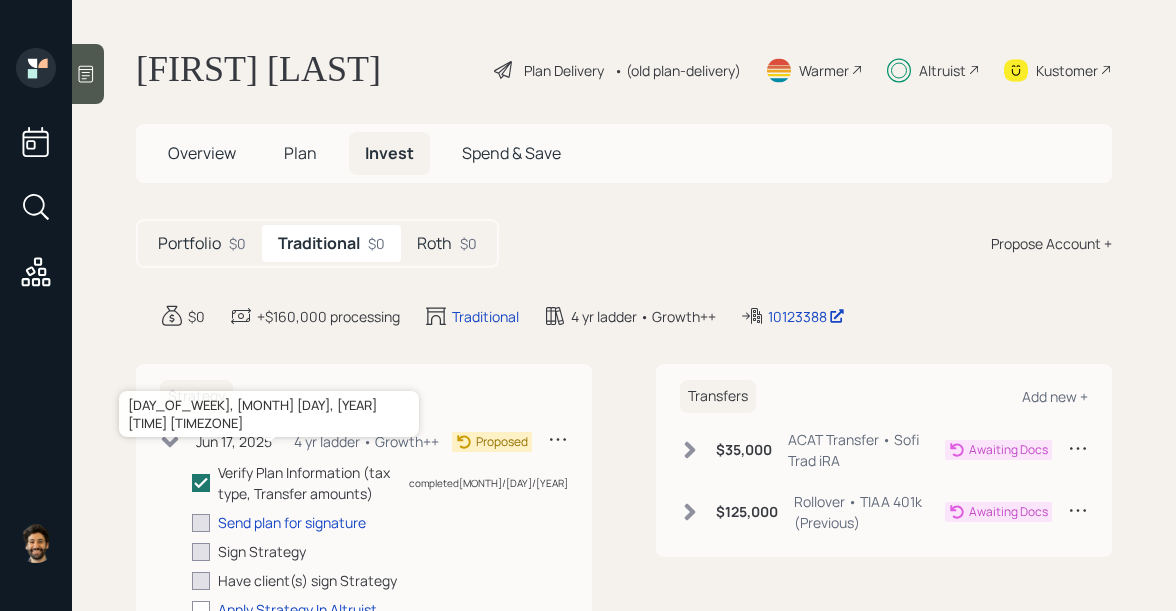 click on "Jun 17, 2025" at bounding box center [234, 441] 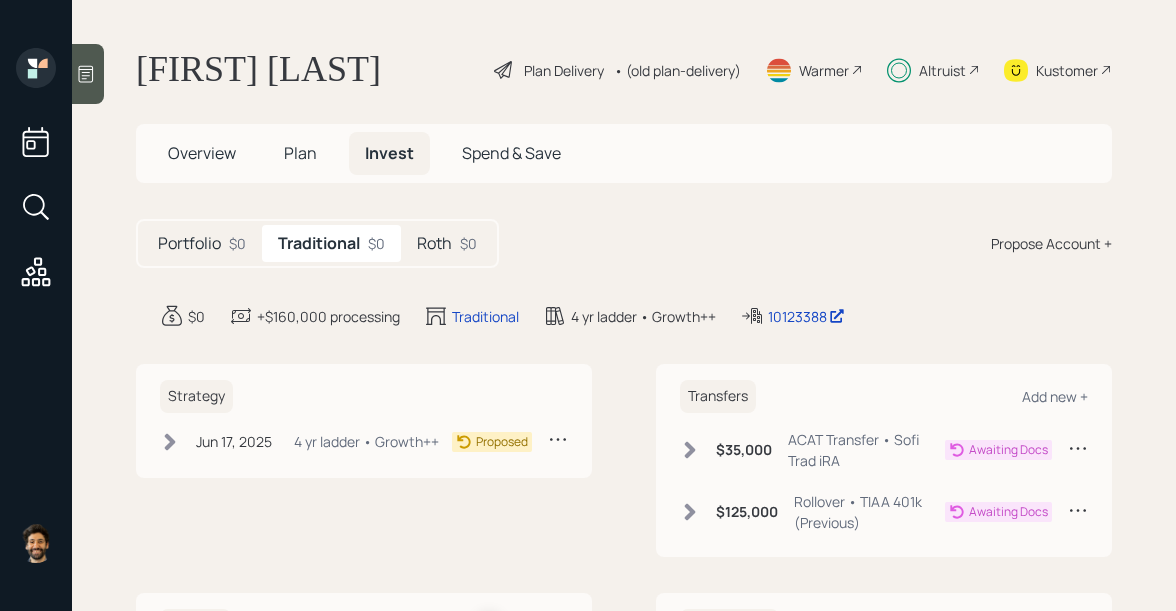 click on "Roth" at bounding box center [189, 243] 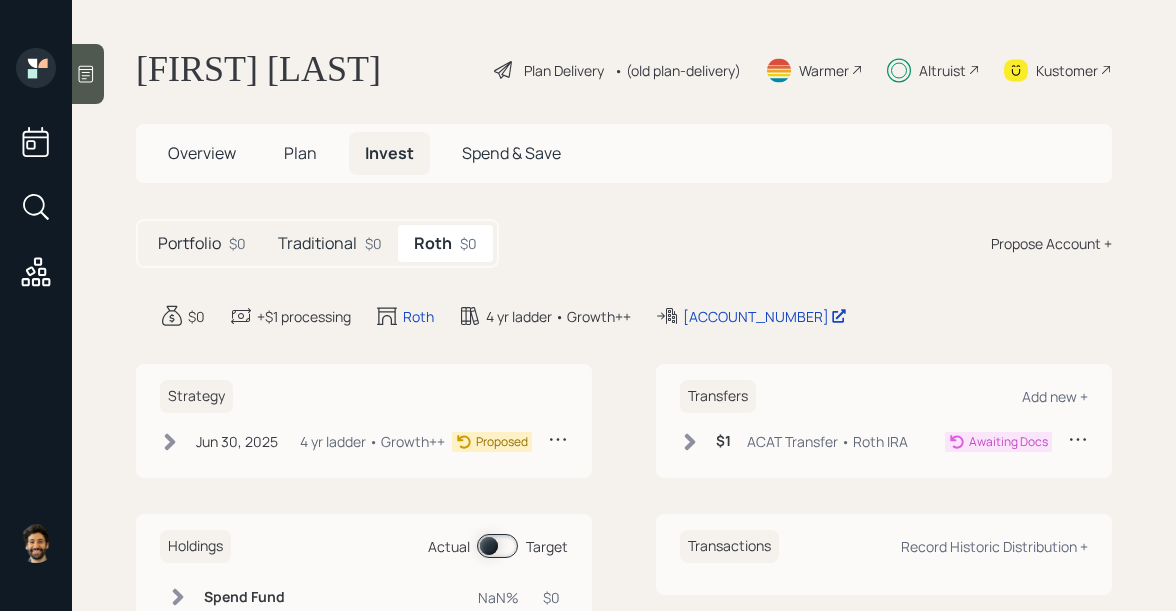 click on "$0" at bounding box center (237, 243) 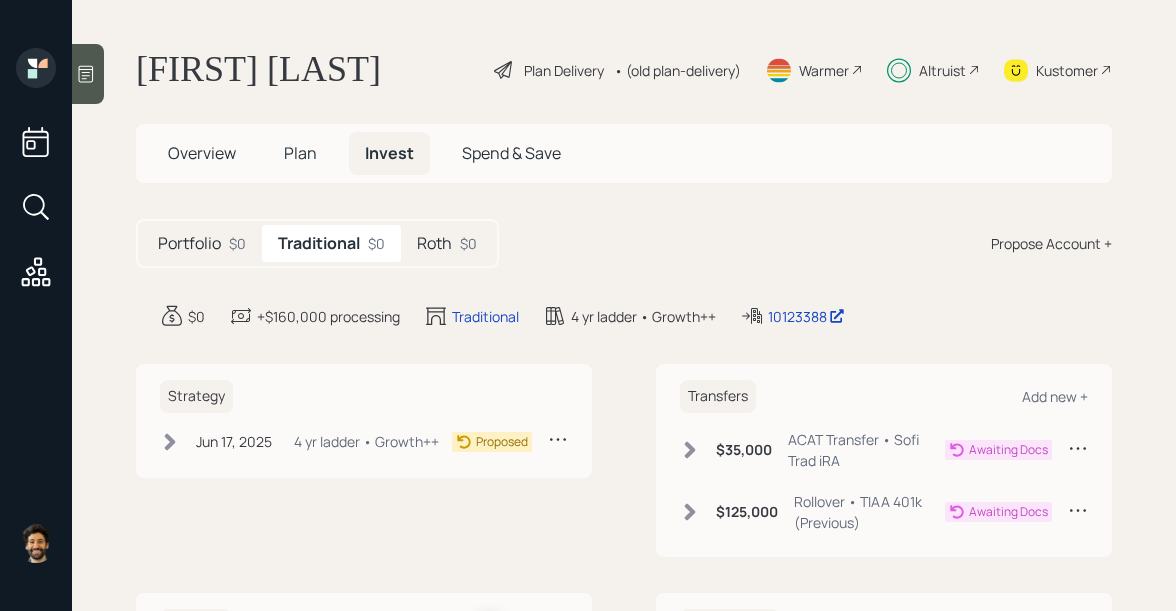 click on "Plan" at bounding box center [202, 153] 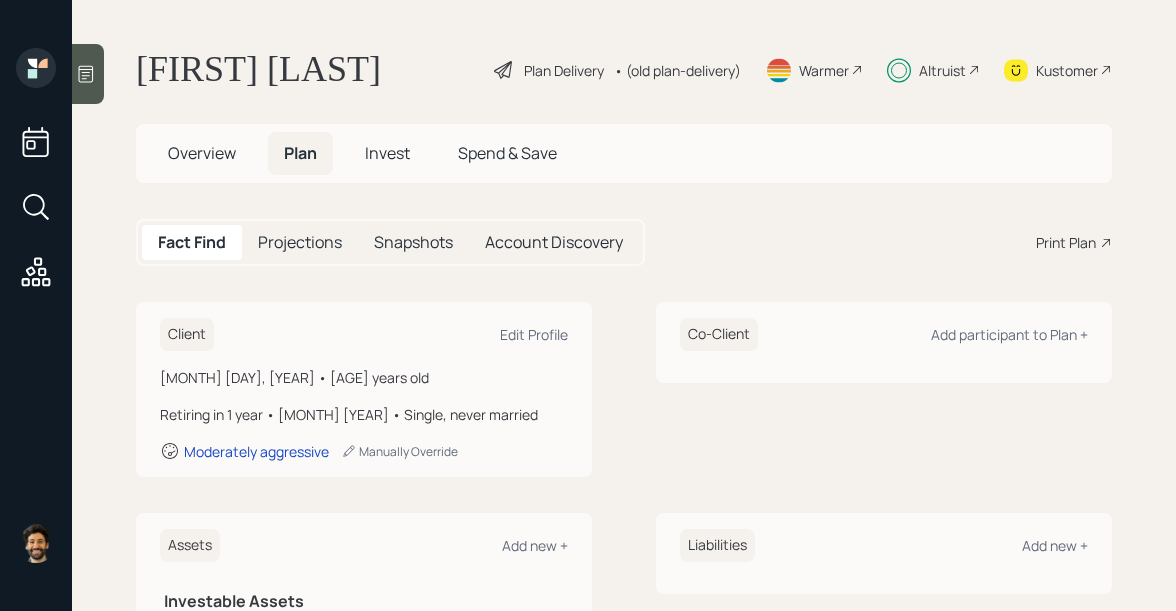 click on "Invest" at bounding box center [202, 153] 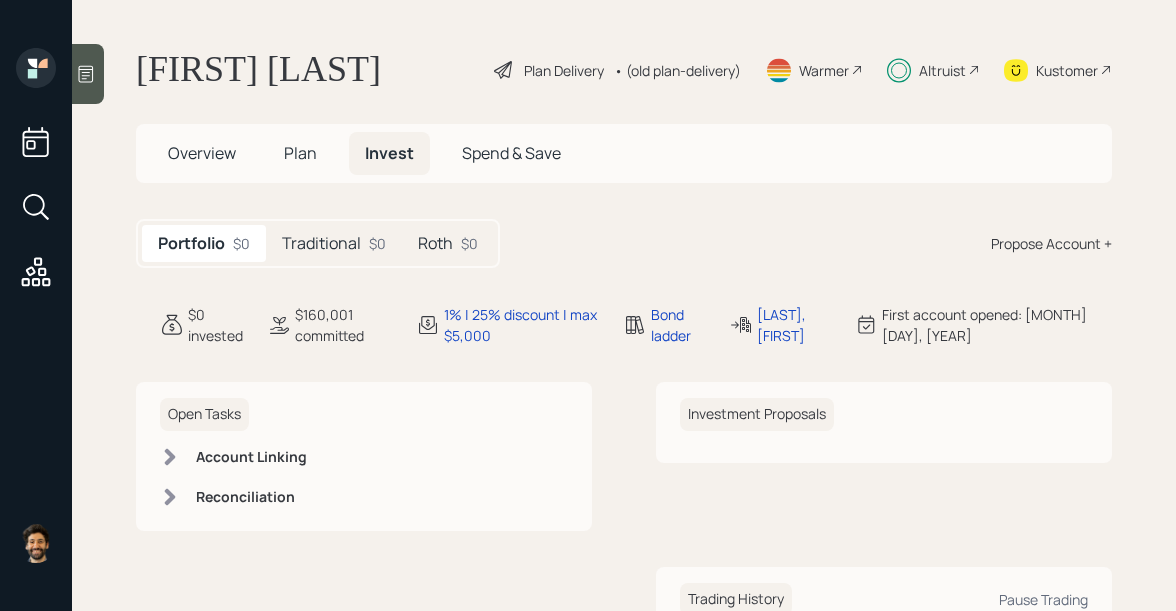 scroll, scrollTop: 84, scrollLeft: 0, axis: vertical 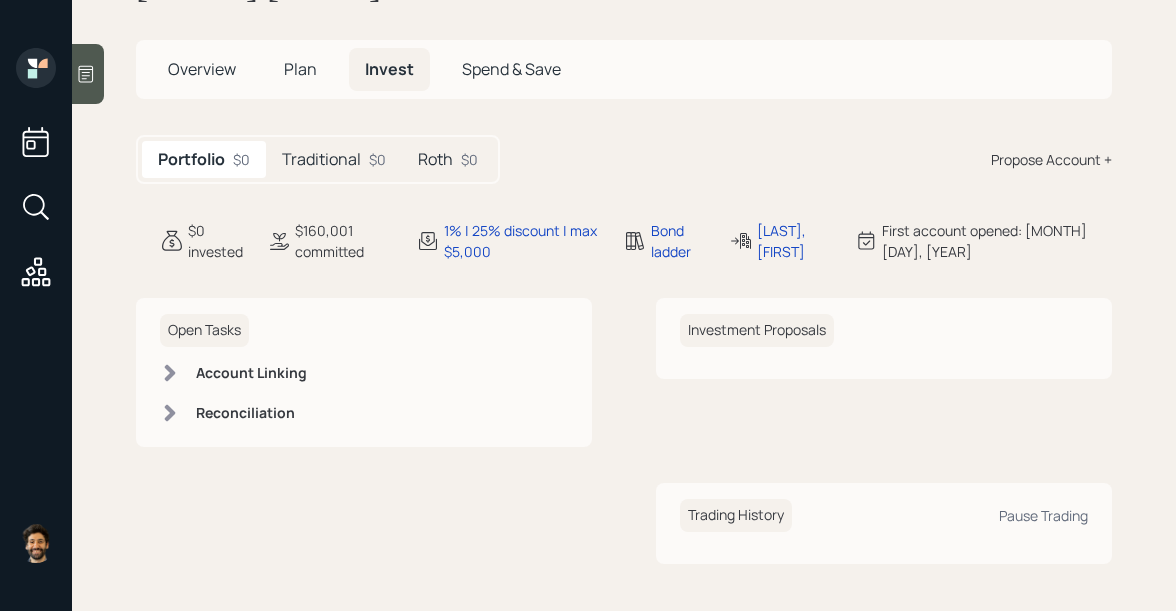 click on "Overview" at bounding box center (202, 69) 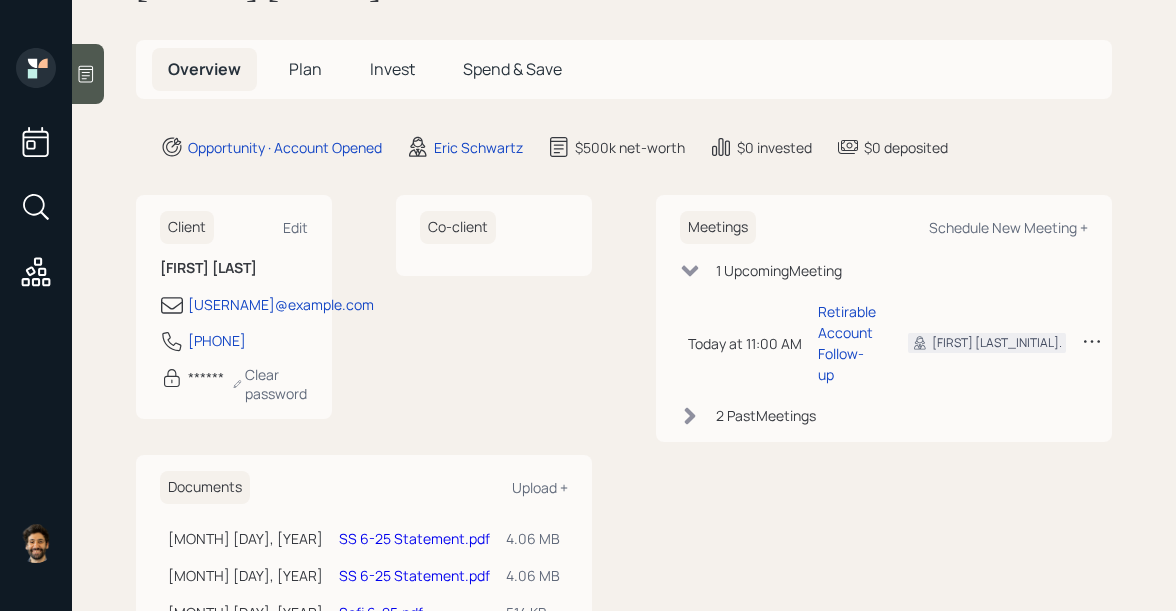 scroll, scrollTop: 426, scrollLeft: 0, axis: vertical 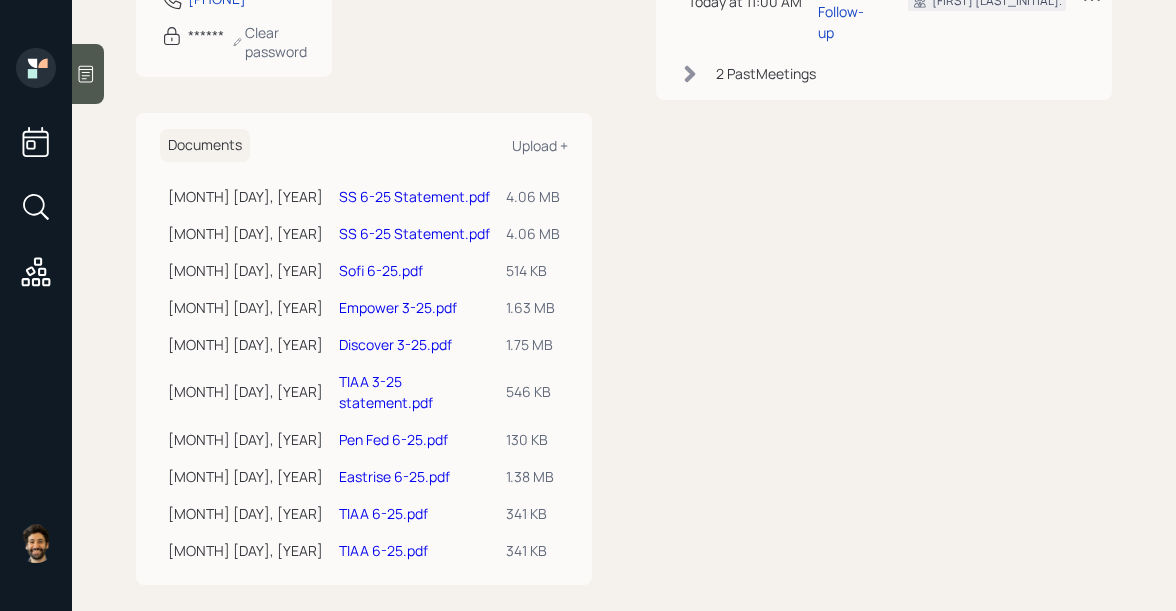 click on "TIAA 3-25 statement.pdf" at bounding box center [386, 392] 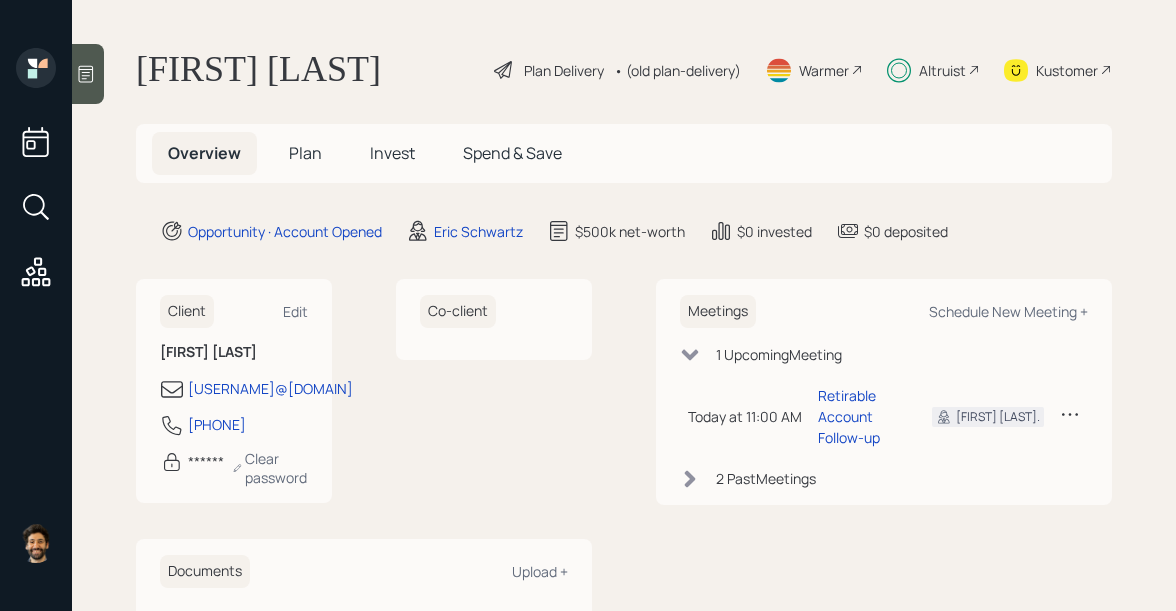 scroll, scrollTop: 0, scrollLeft: 0, axis: both 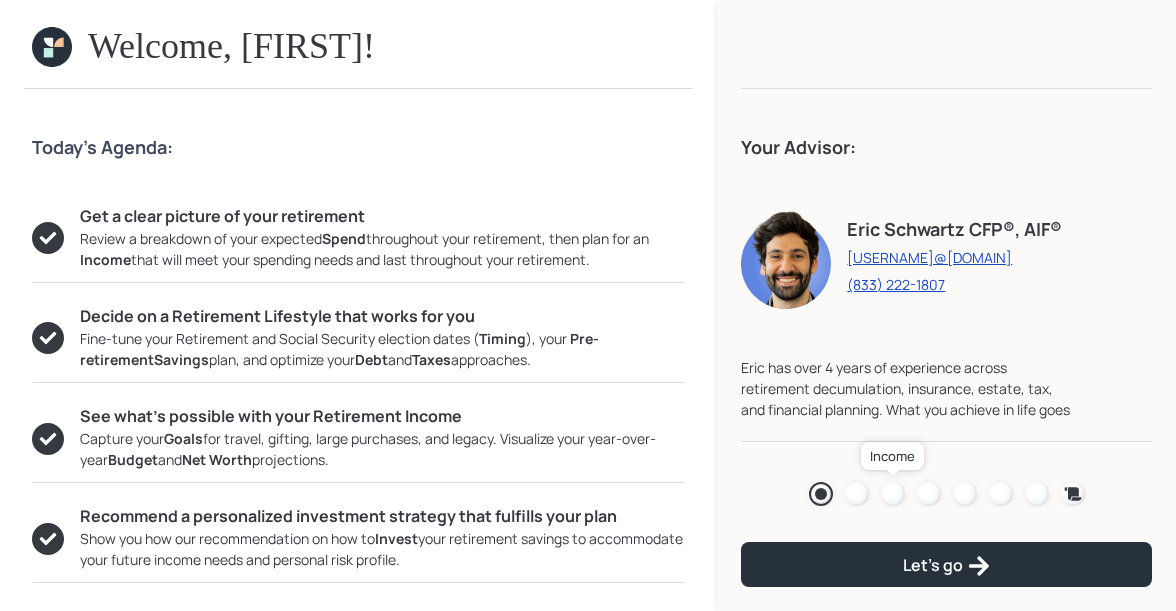 click at bounding box center [893, 494] 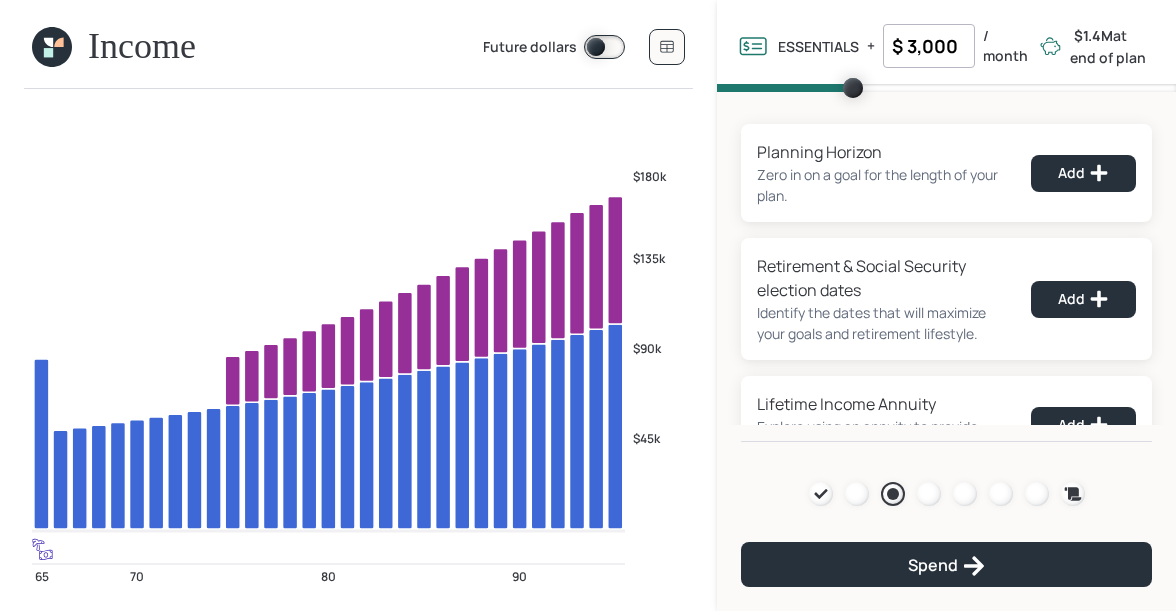 click at bounding box center (48, 42) 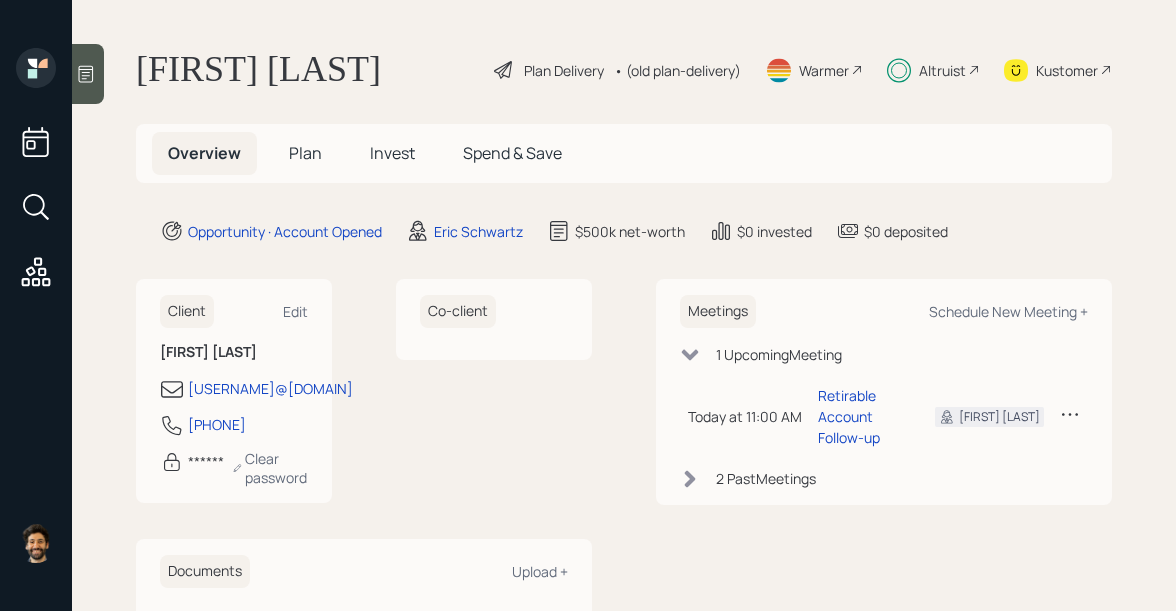 scroll, scrollTop: 0, scrollLeft: 0, axis: both 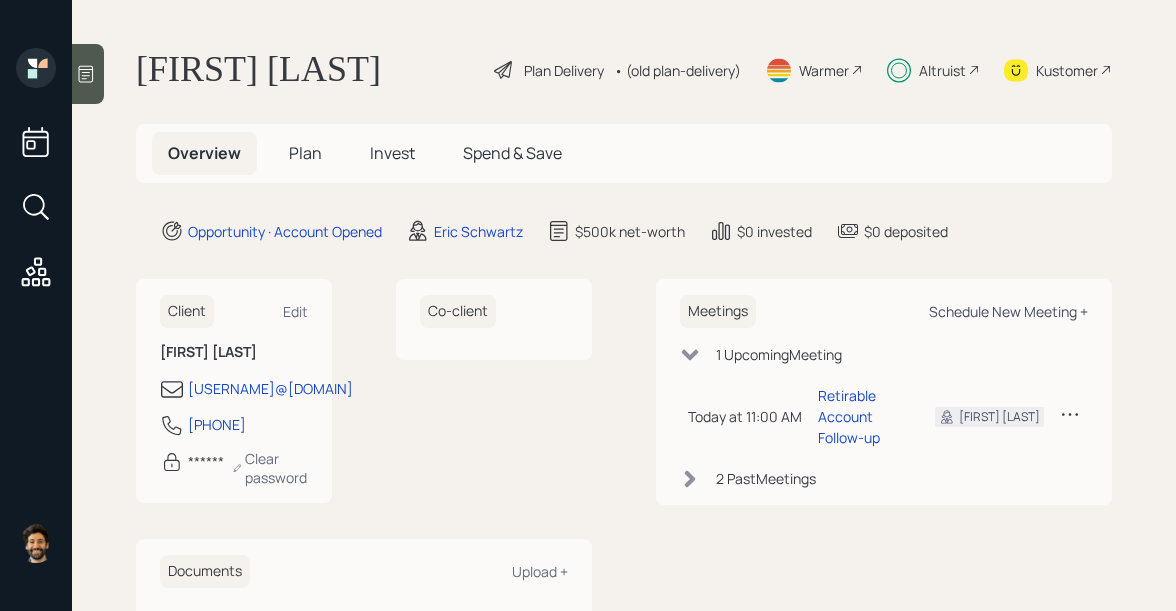 click on "Schedule New Meeting +" at bounding box center [295, 311] 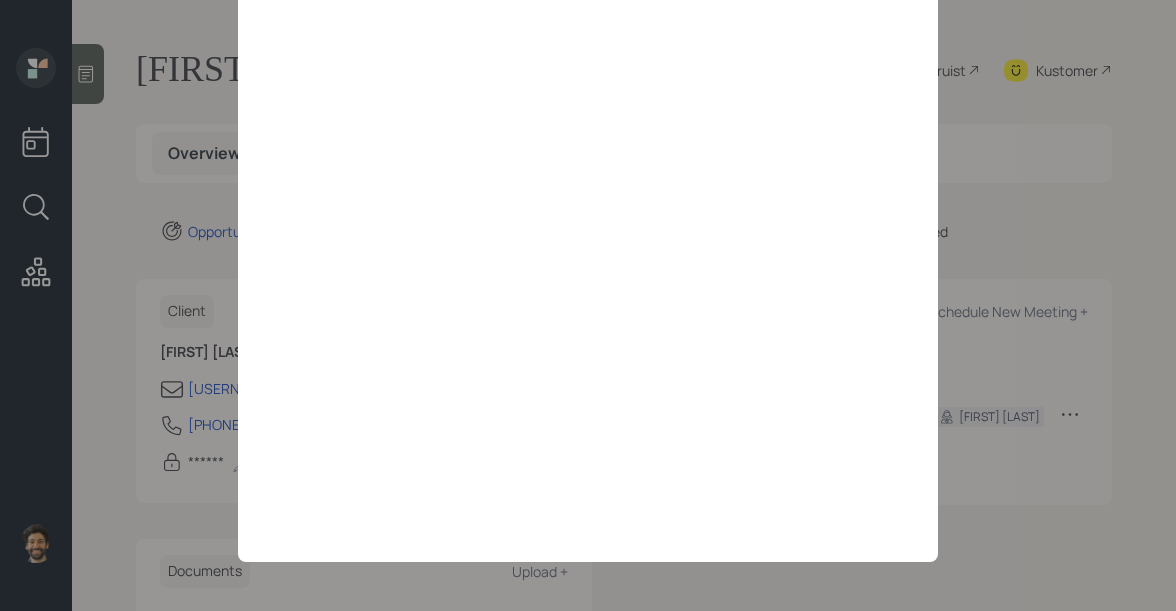 scroll, scrollTop: 0, scrollLeft: 0, axis: both 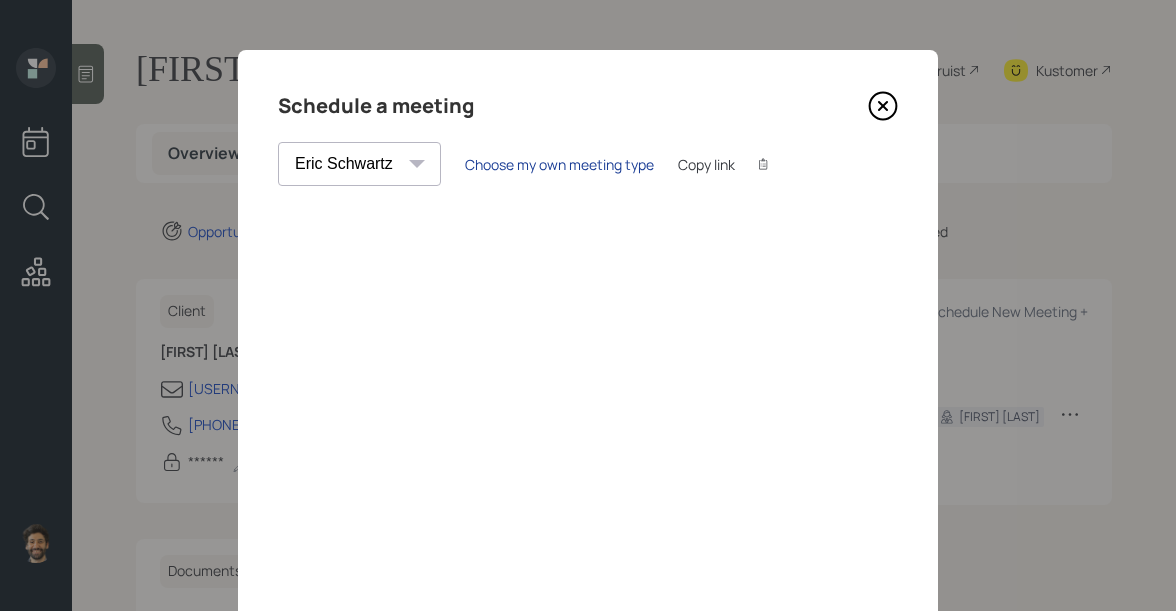 click on "Choose my own meeting type" at bounding box center (559, 164) 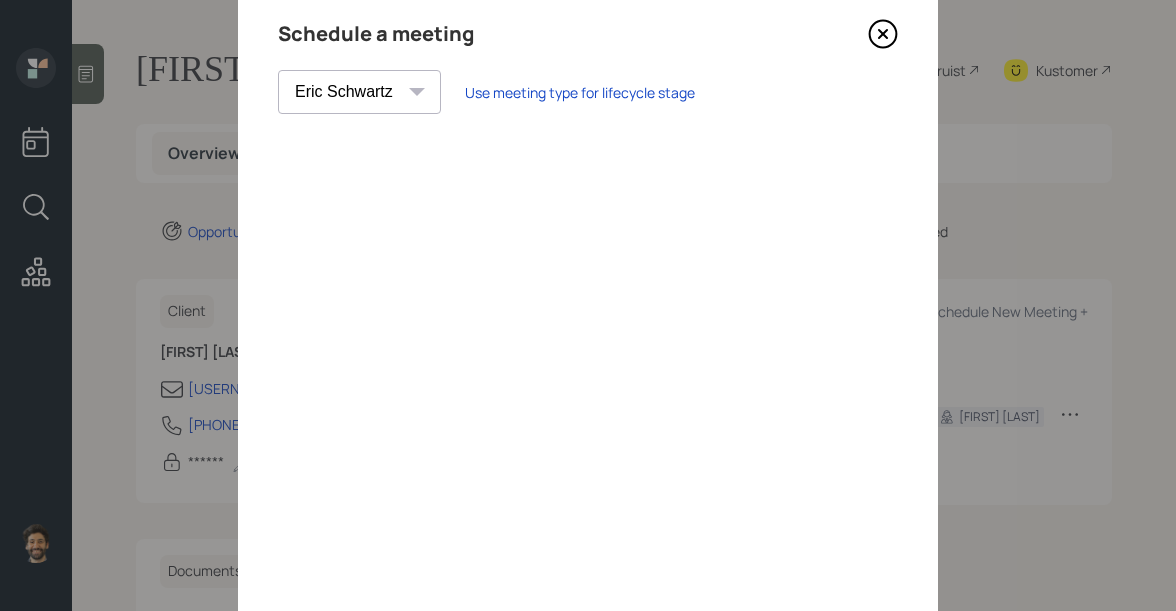 scroll, scrollTop: 0, scrollLeft: 0, axis: both 